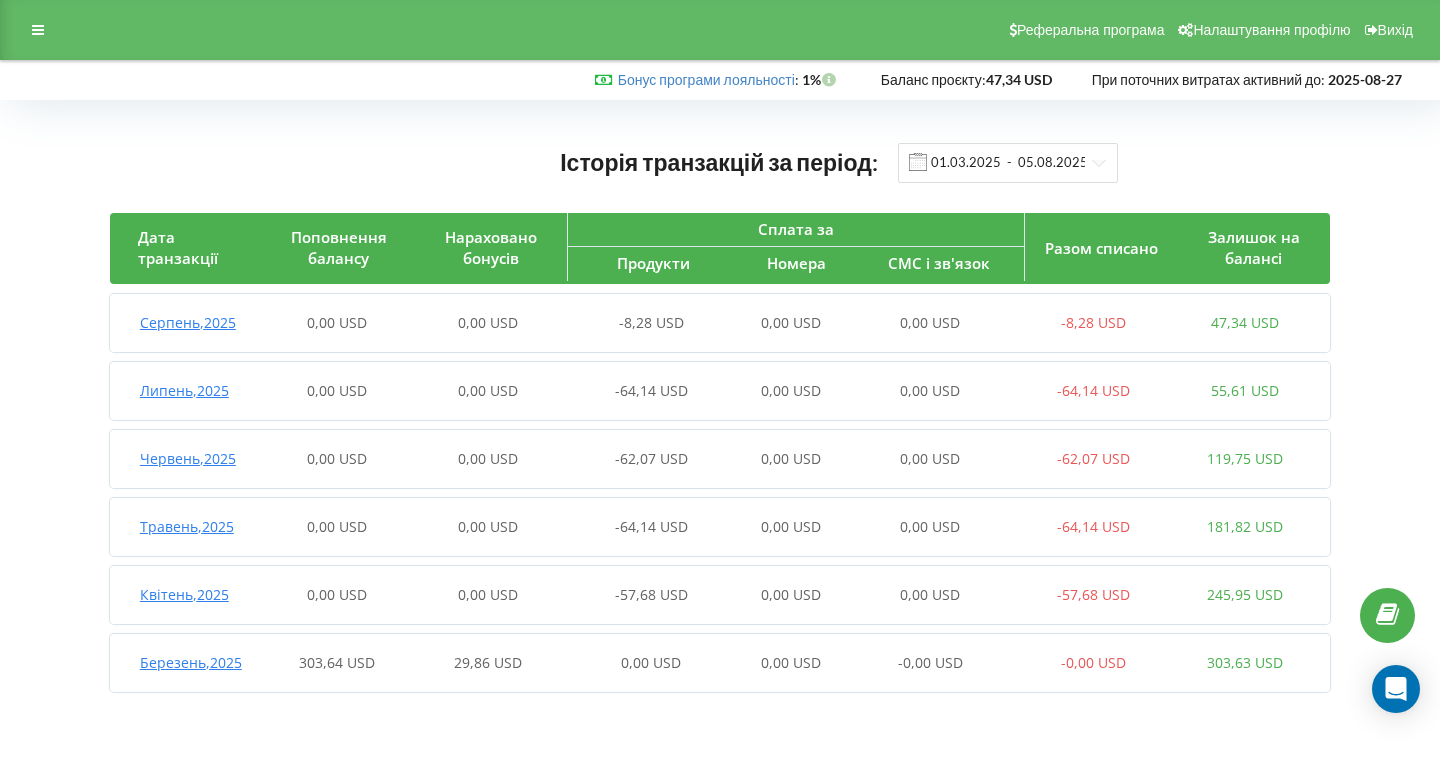 scroll, scrollTop: 0, scrollLeft: 0, axis: both 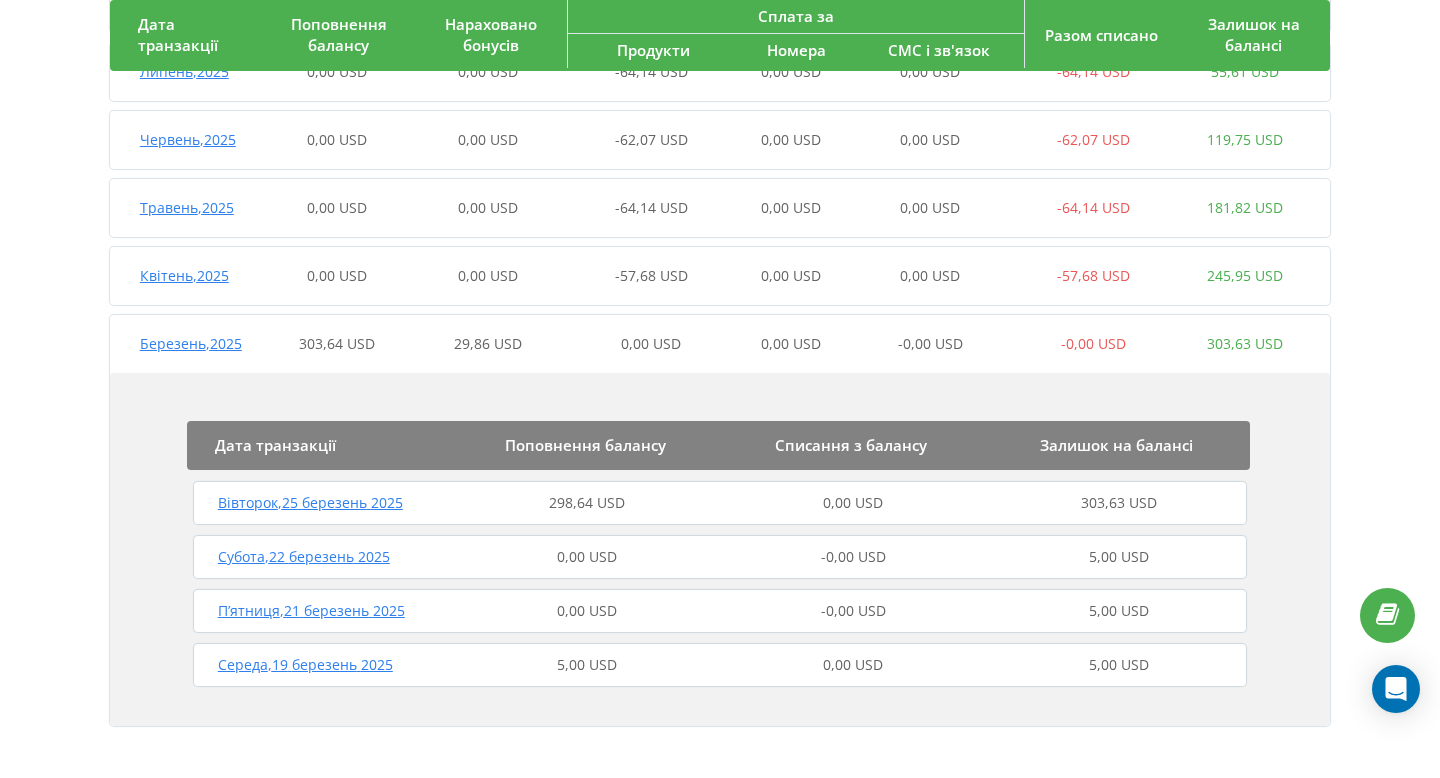 click on "Дата транзакції Поповнення балансу Списання з балансу Залишок на балансі" at bounding box center (718, 445) 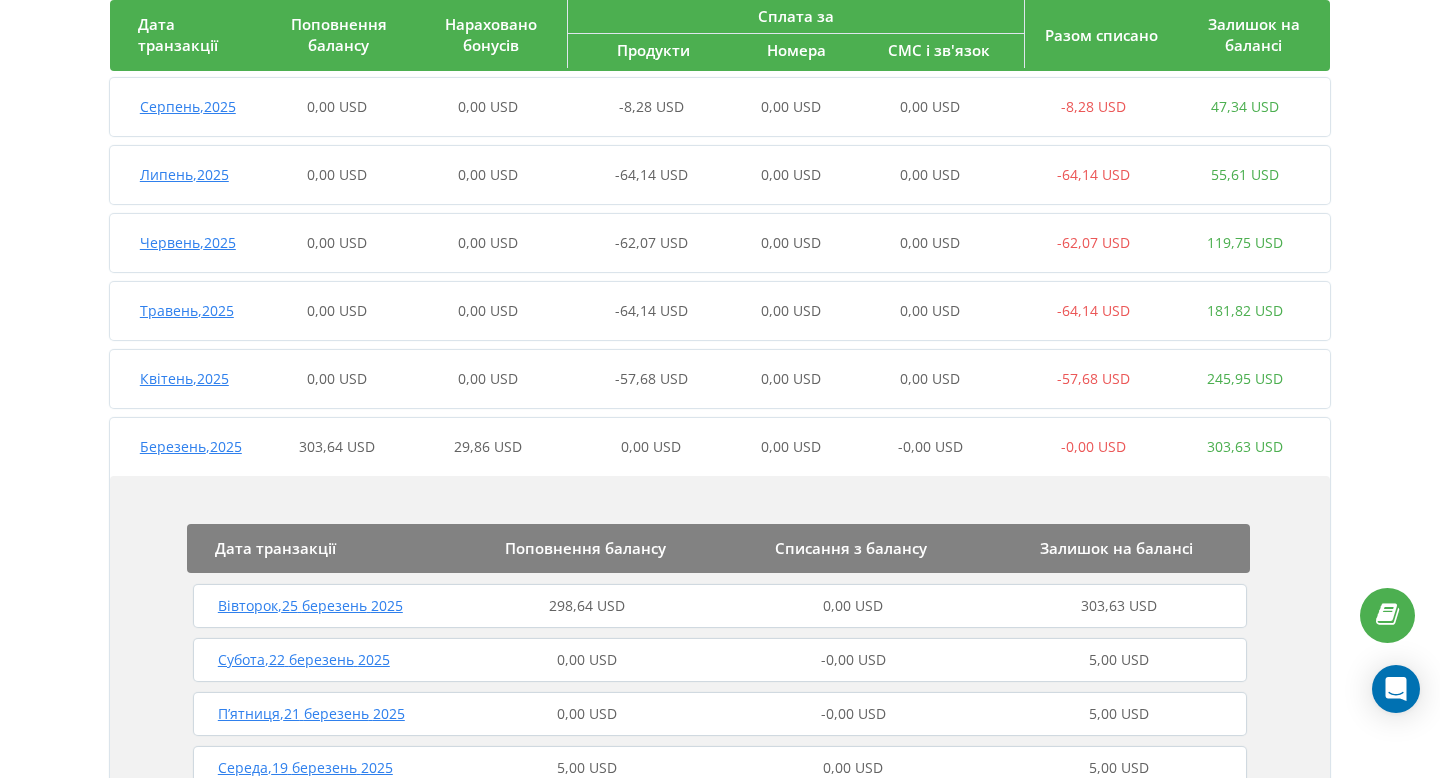 scroll, scrollTop: 319, scrollLeft: 0, axis: vertical 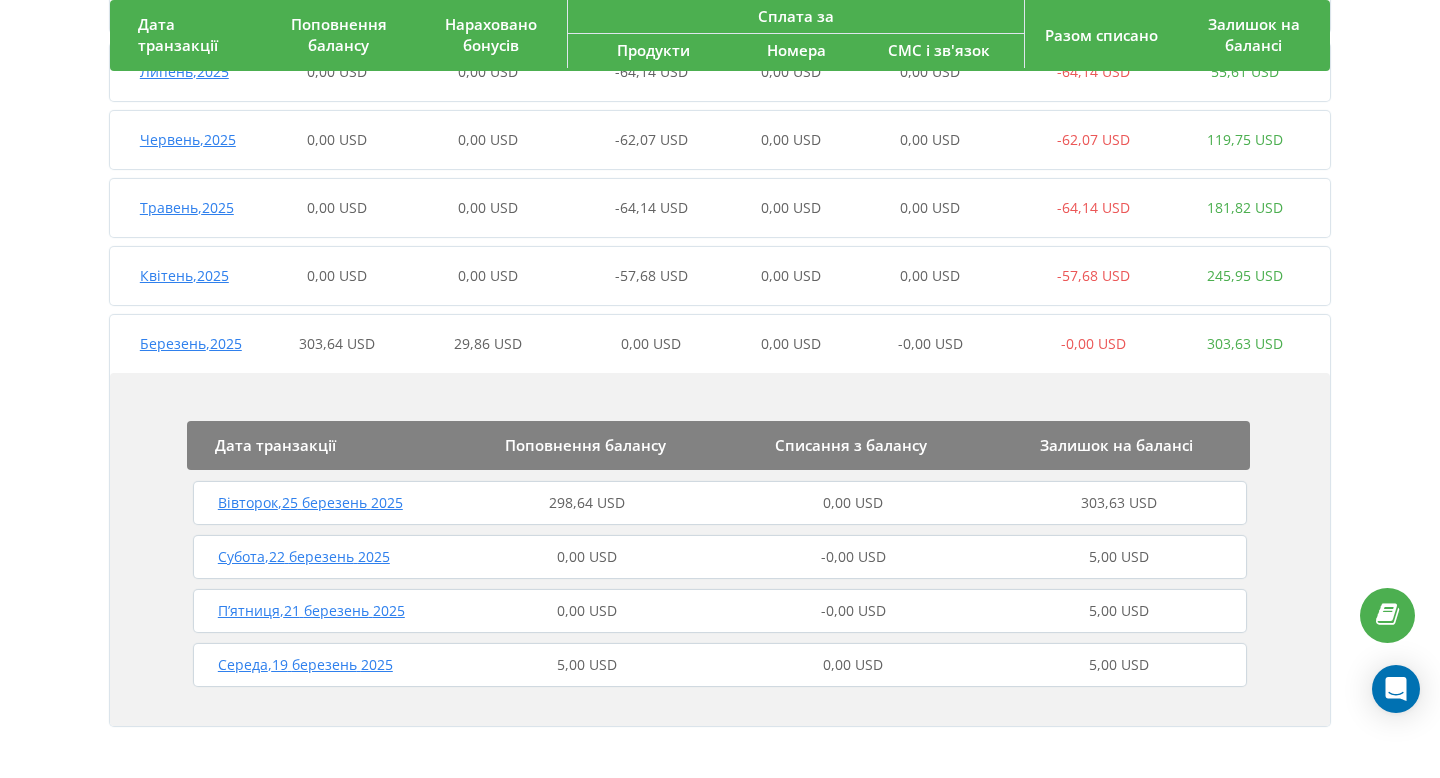 click on "Березень ,  2025" at bounding box center (191, 343) 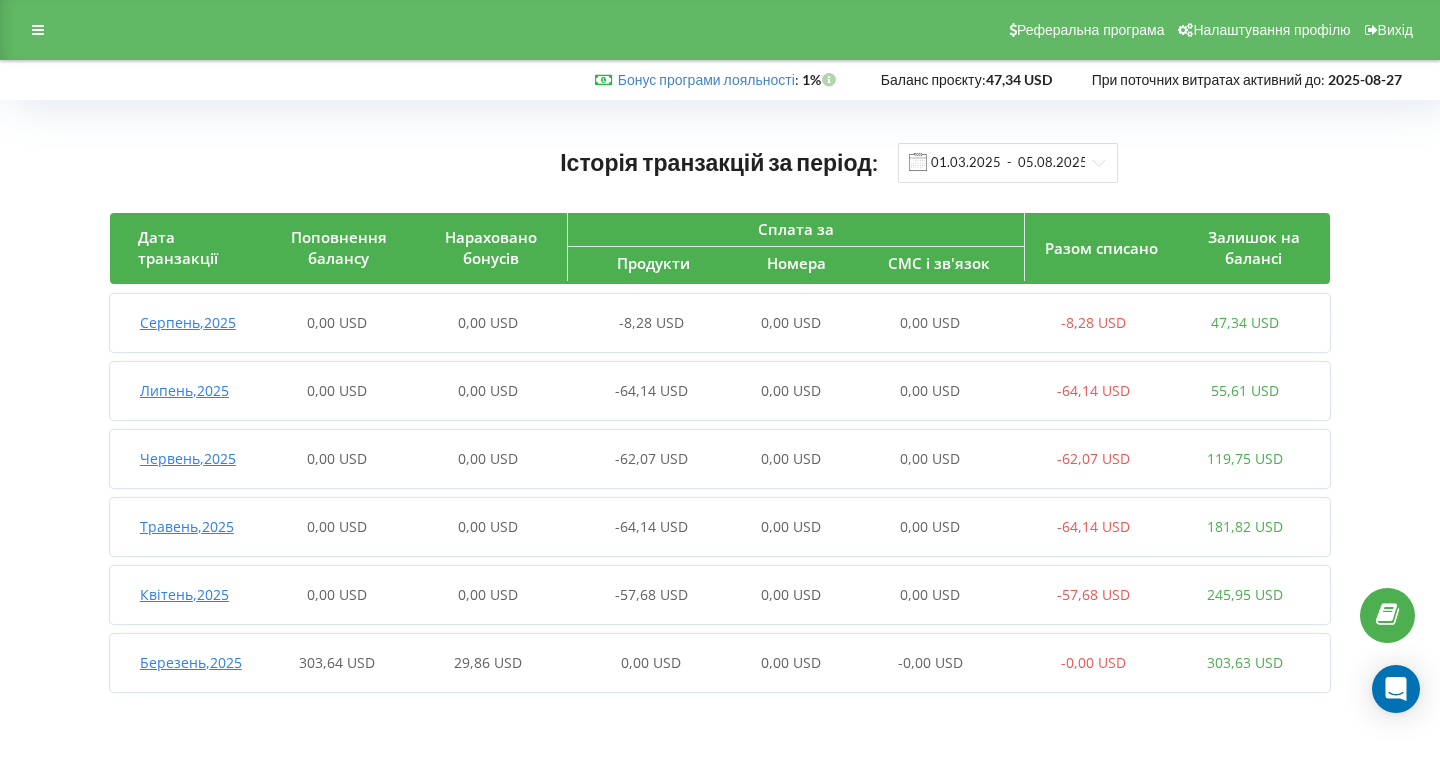 scroll, scrollTop: 0, scrollLeft: 0, axis: both 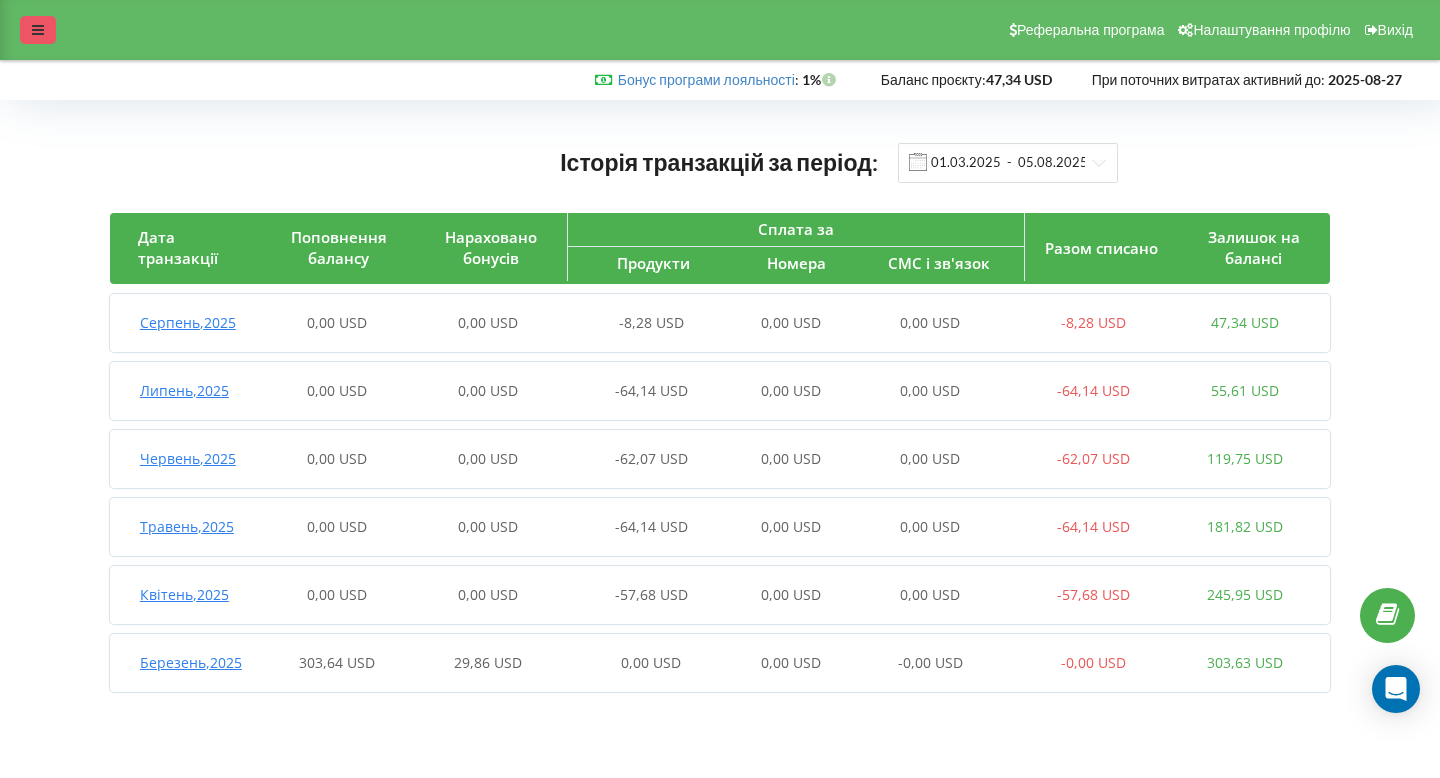click at bounding box center (38, 30) 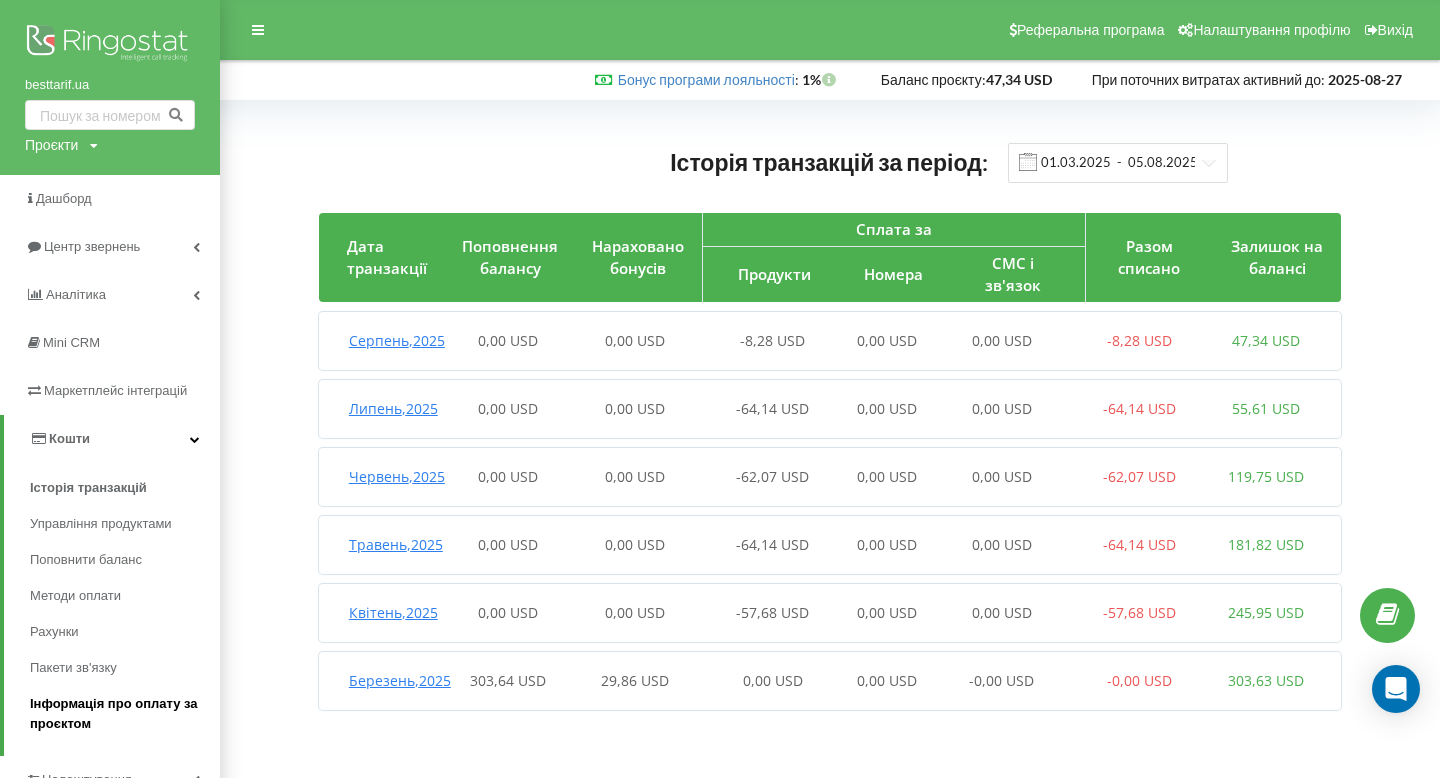 click on "Інформація про оплату за проєктом" at bounding box center [120, 714] 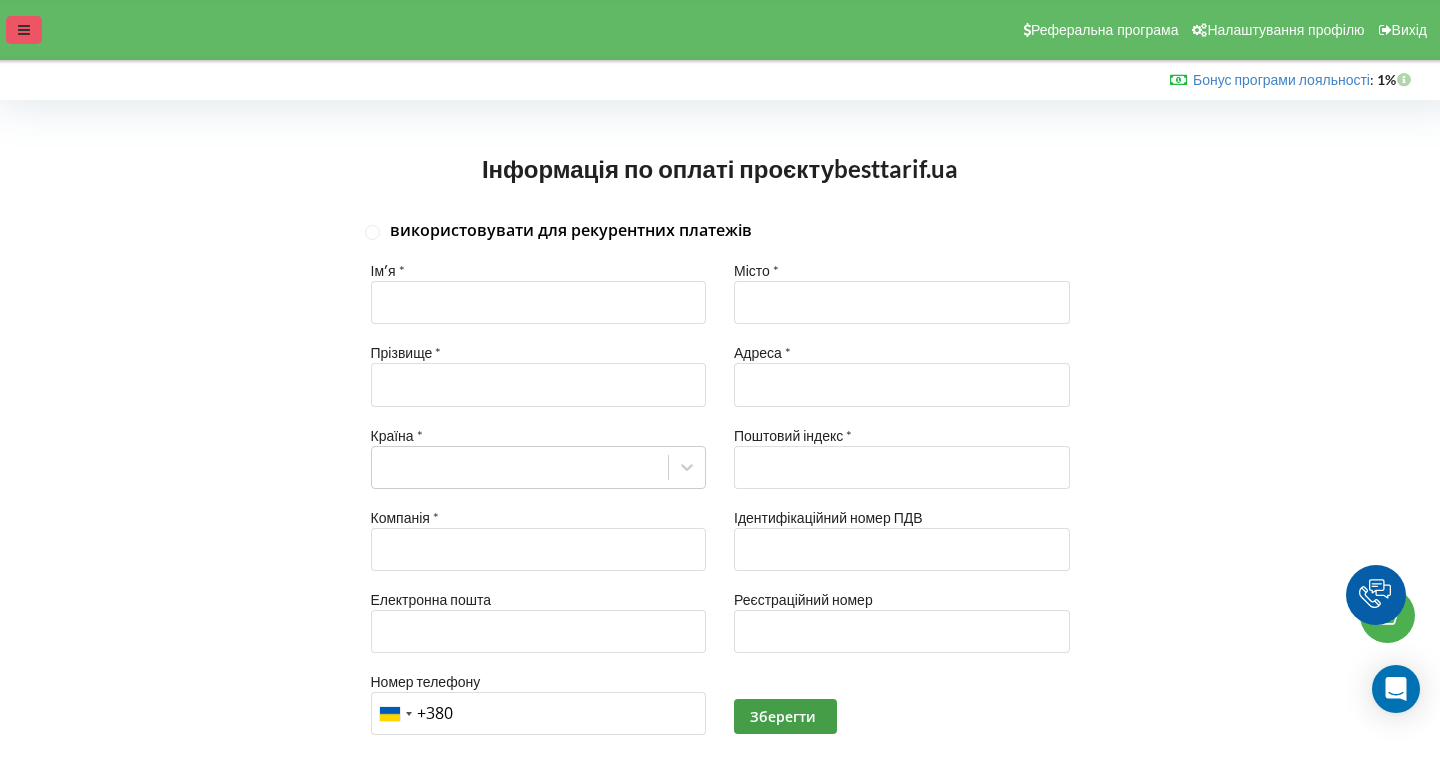scroll, scrollTop: 0, scrollLeft: 0, axis: both 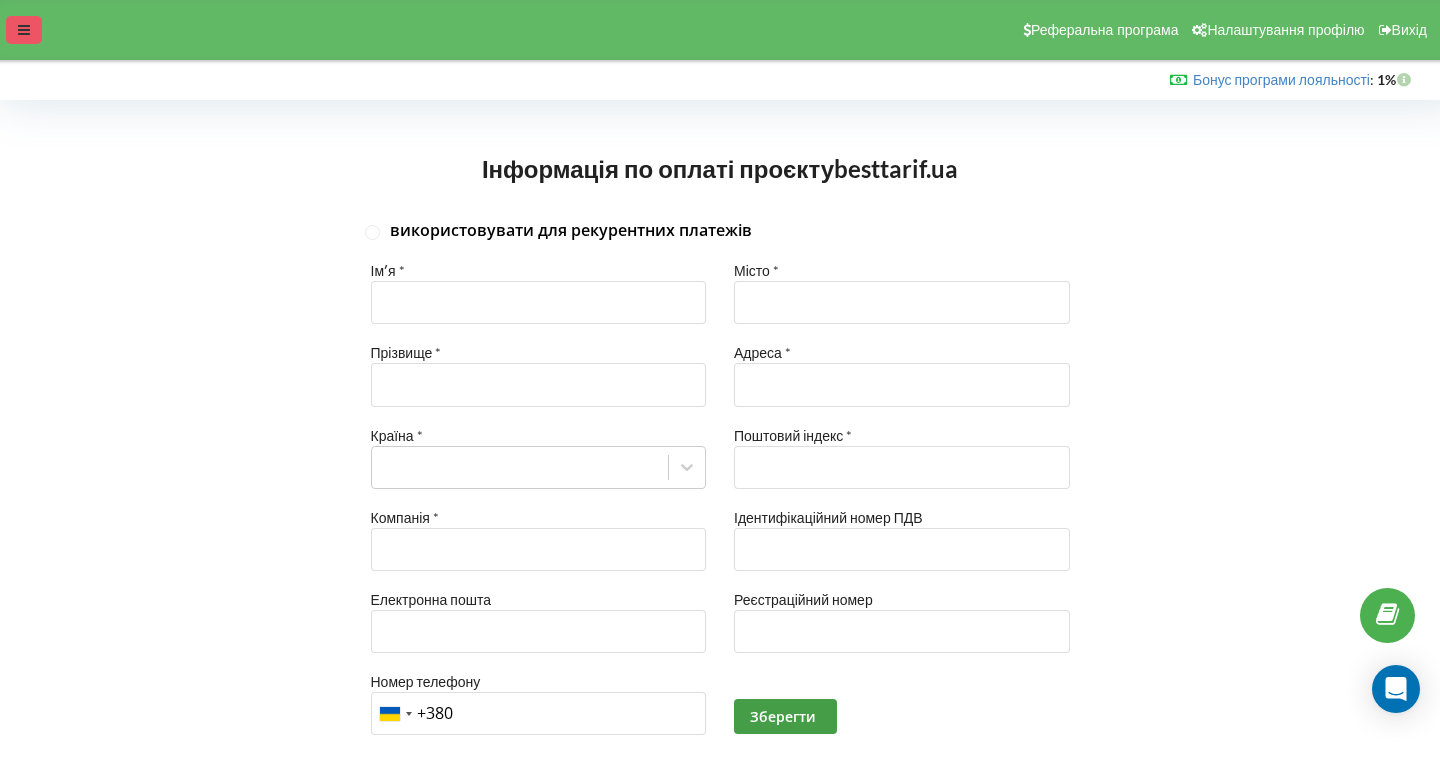 click at bounding box center (24, 30) 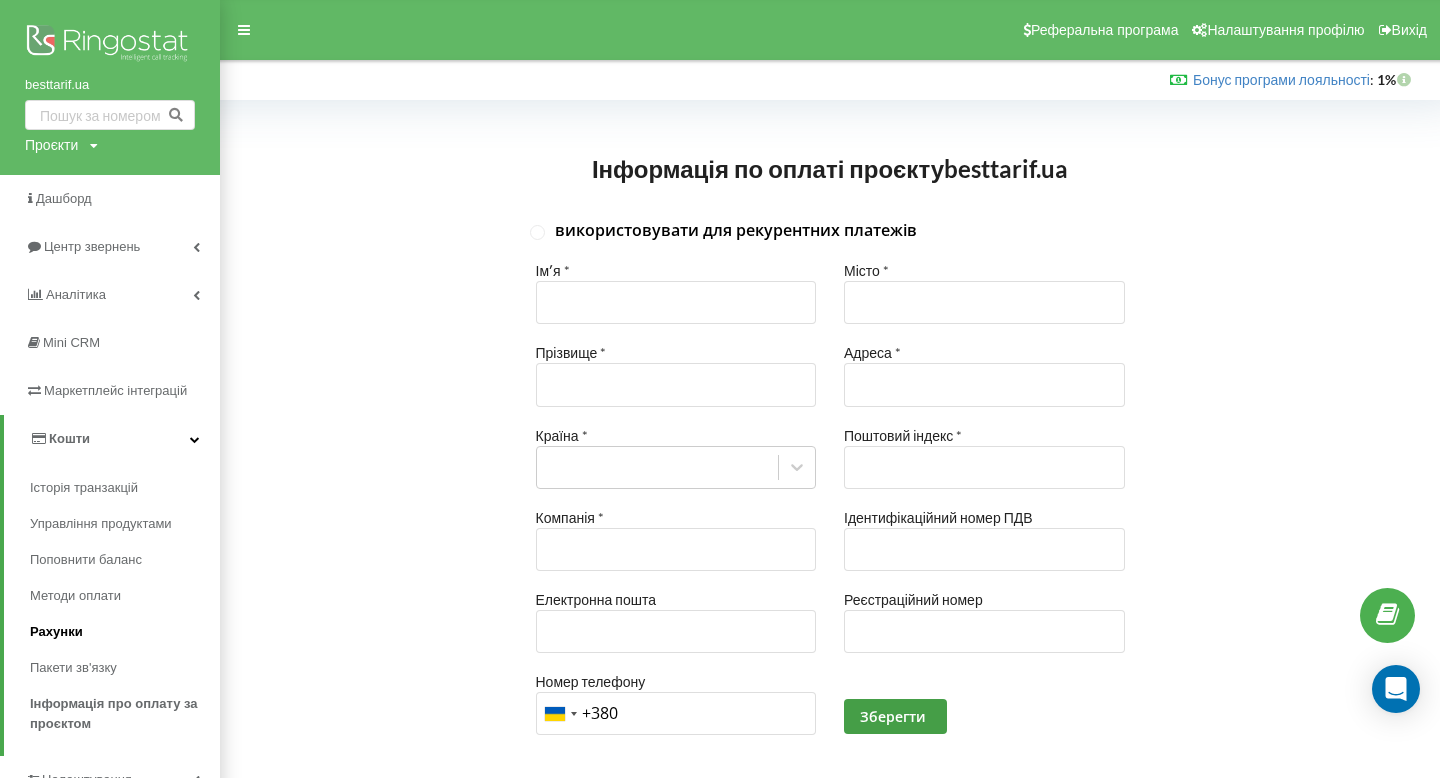 click on "Рахунки" at bounding box center [56, 632] 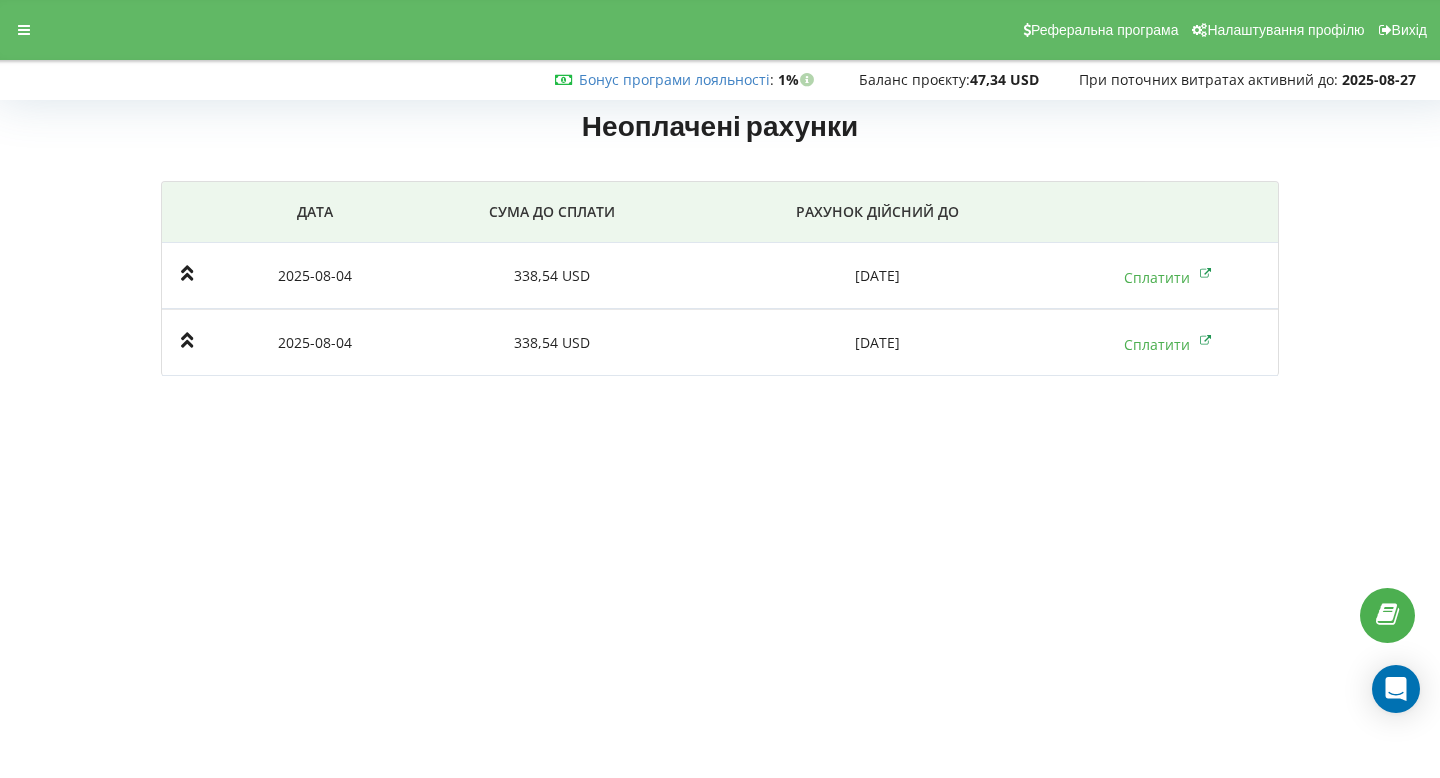 scroll, scrollTop: 0, scrollLeft: 0, axis: both 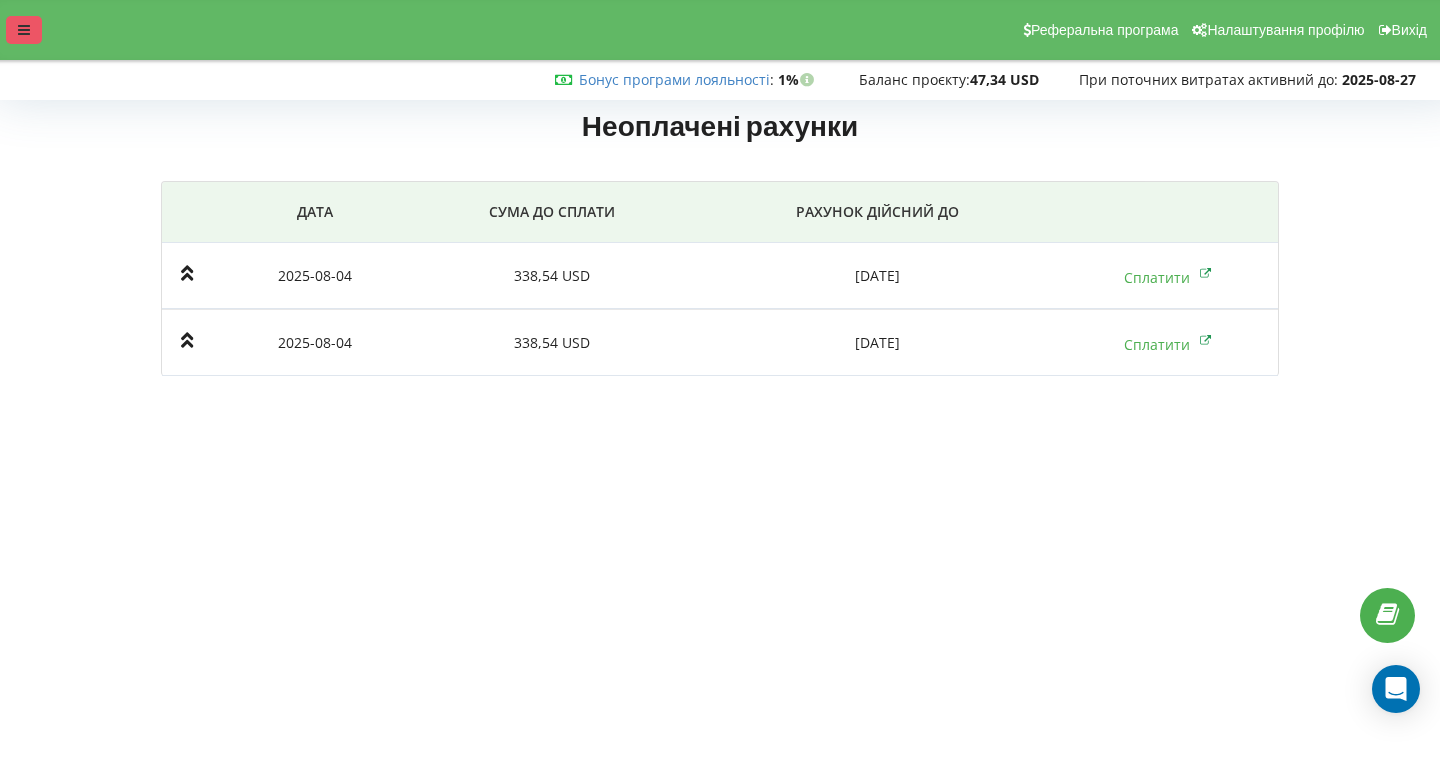click at bounding box center [24, 30] 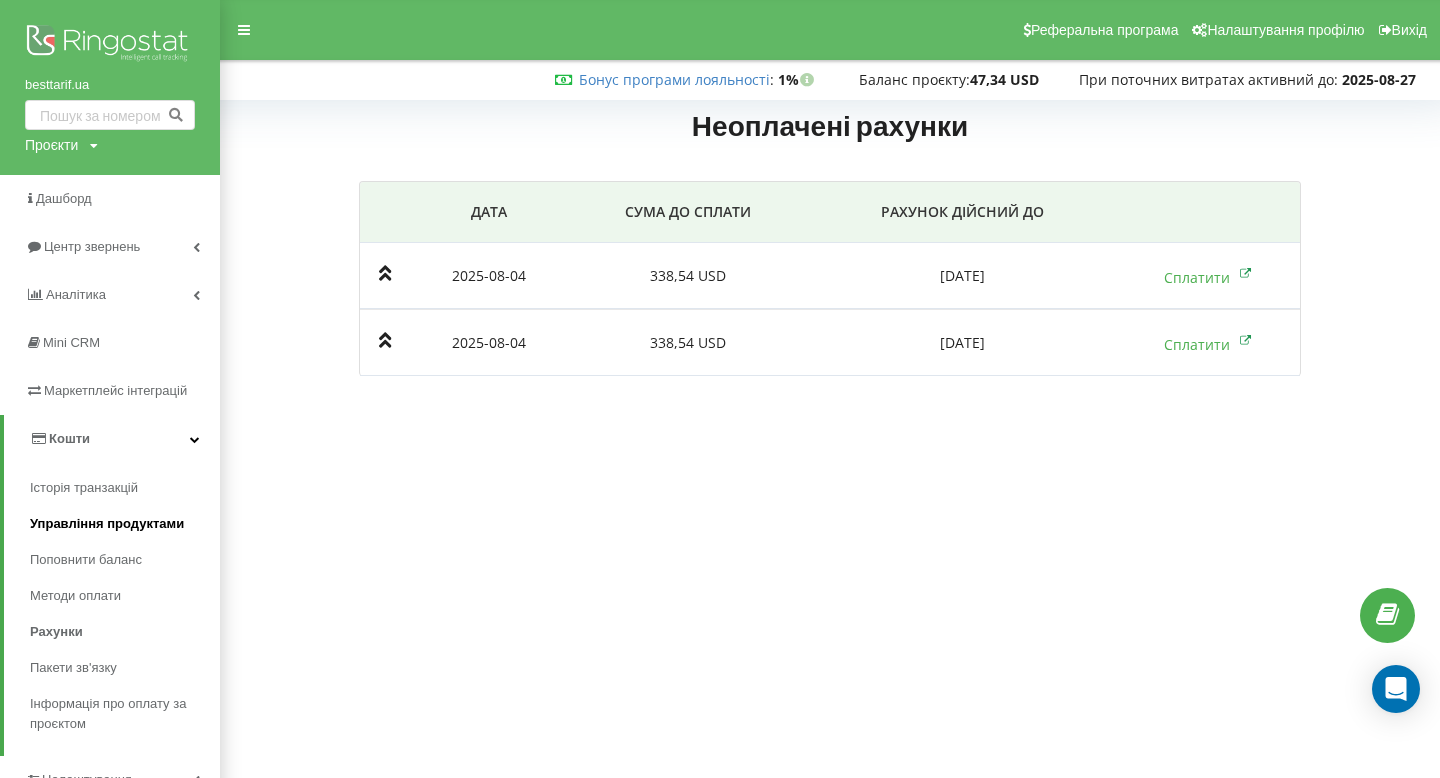 click on "Управління продуктами" at bounding box center [107, 524] 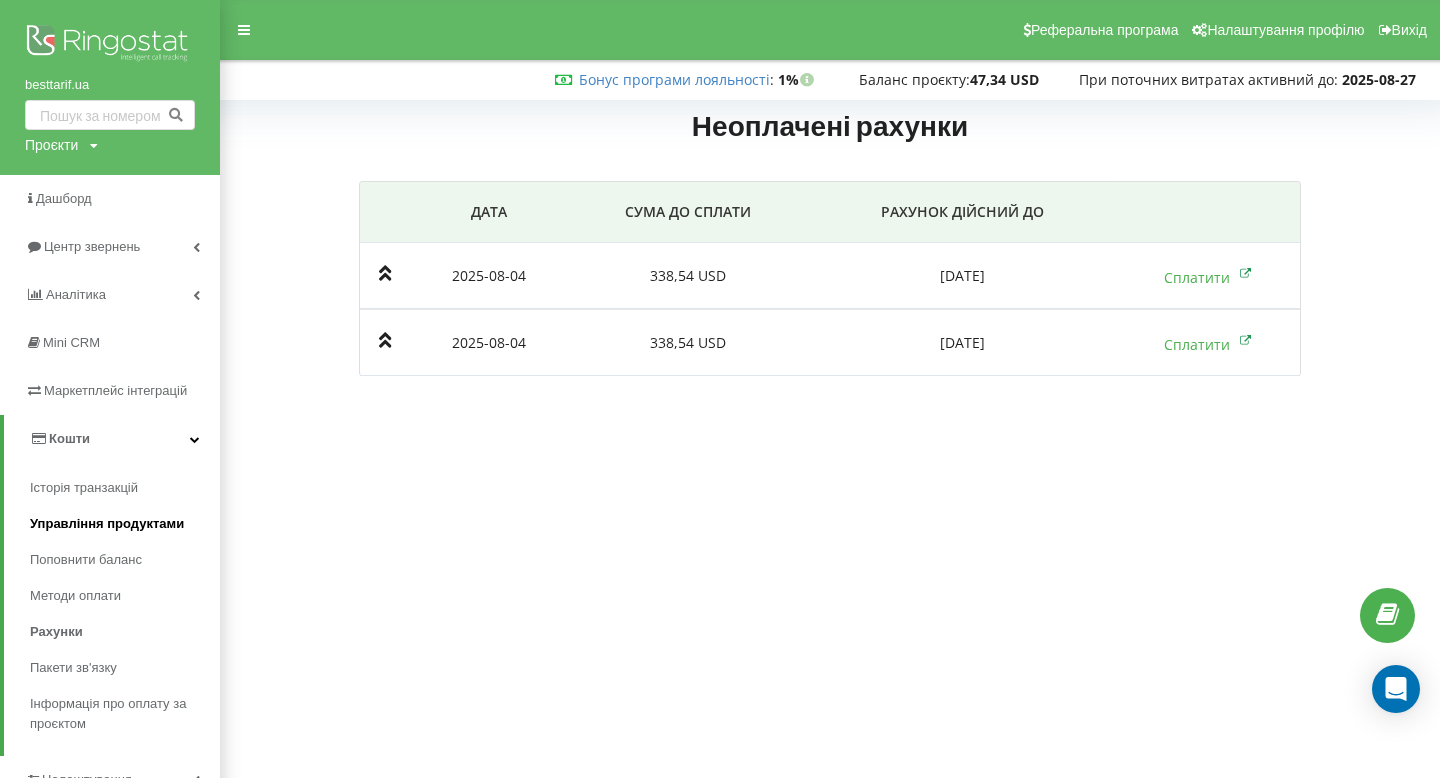 click on "Управління продуктами" at bounding box center [107, 524] 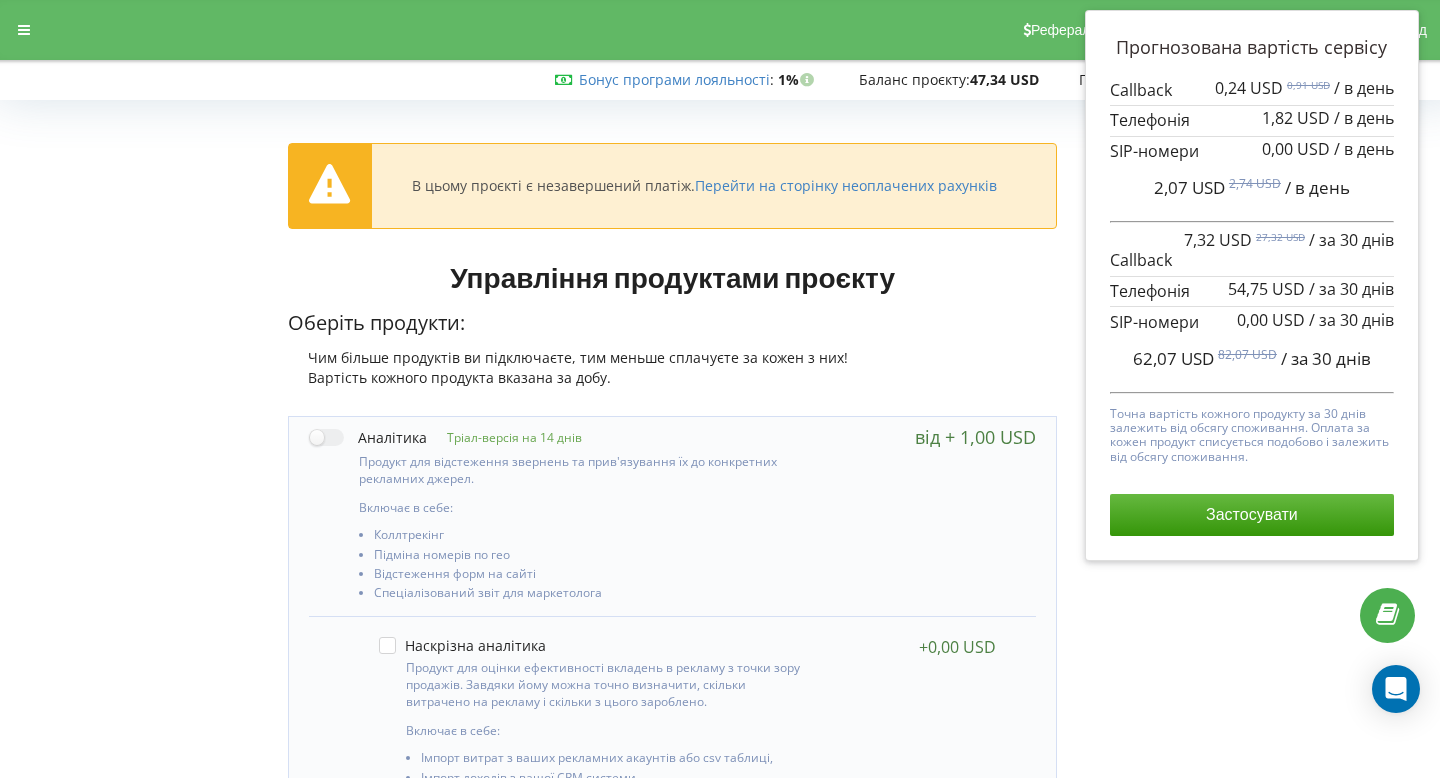 scroll, scrollTop: 447, scrollLeft: 0, axis: vertical 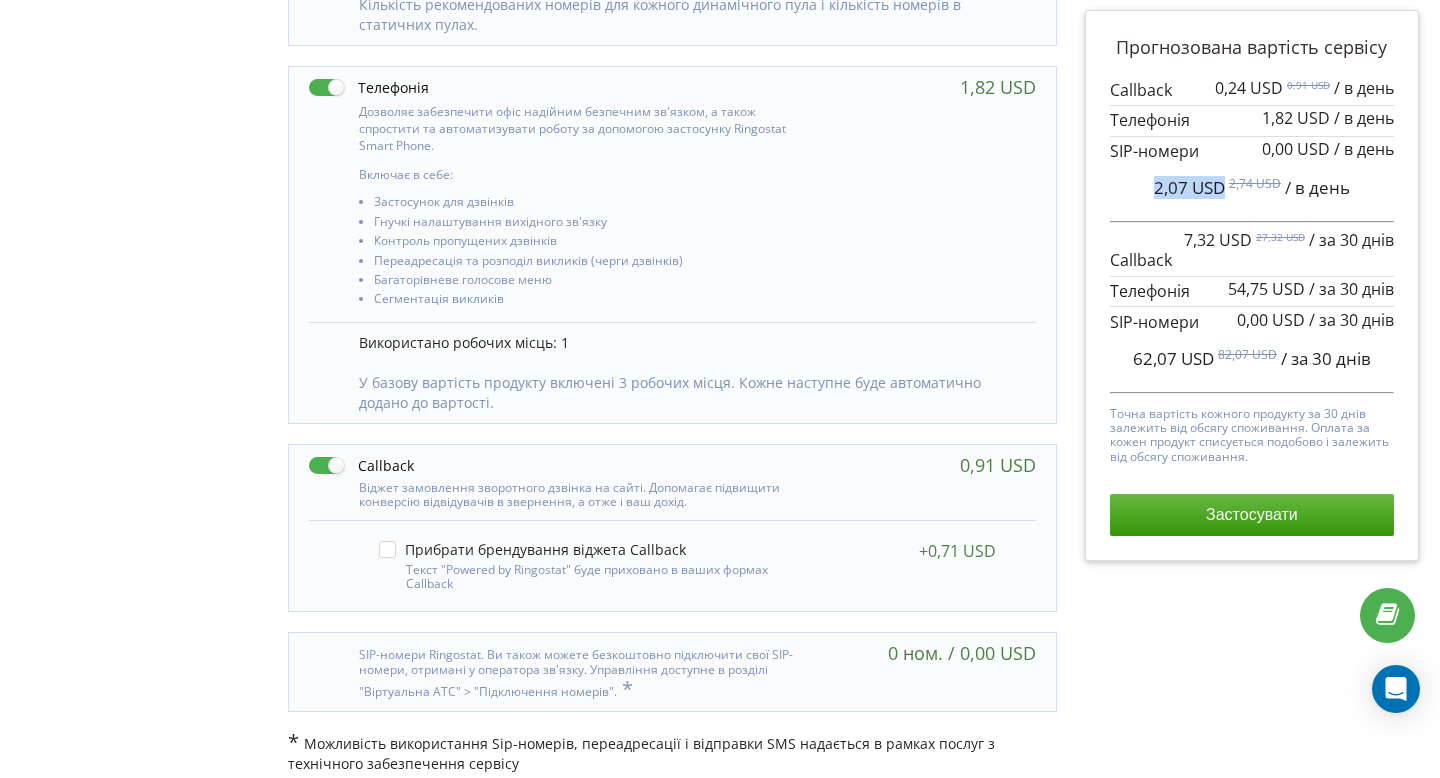 drag, startPoint x: 1156, startPoint y: 187, endPoint x: 1226, endPoint y: 191, distance: 70.11419 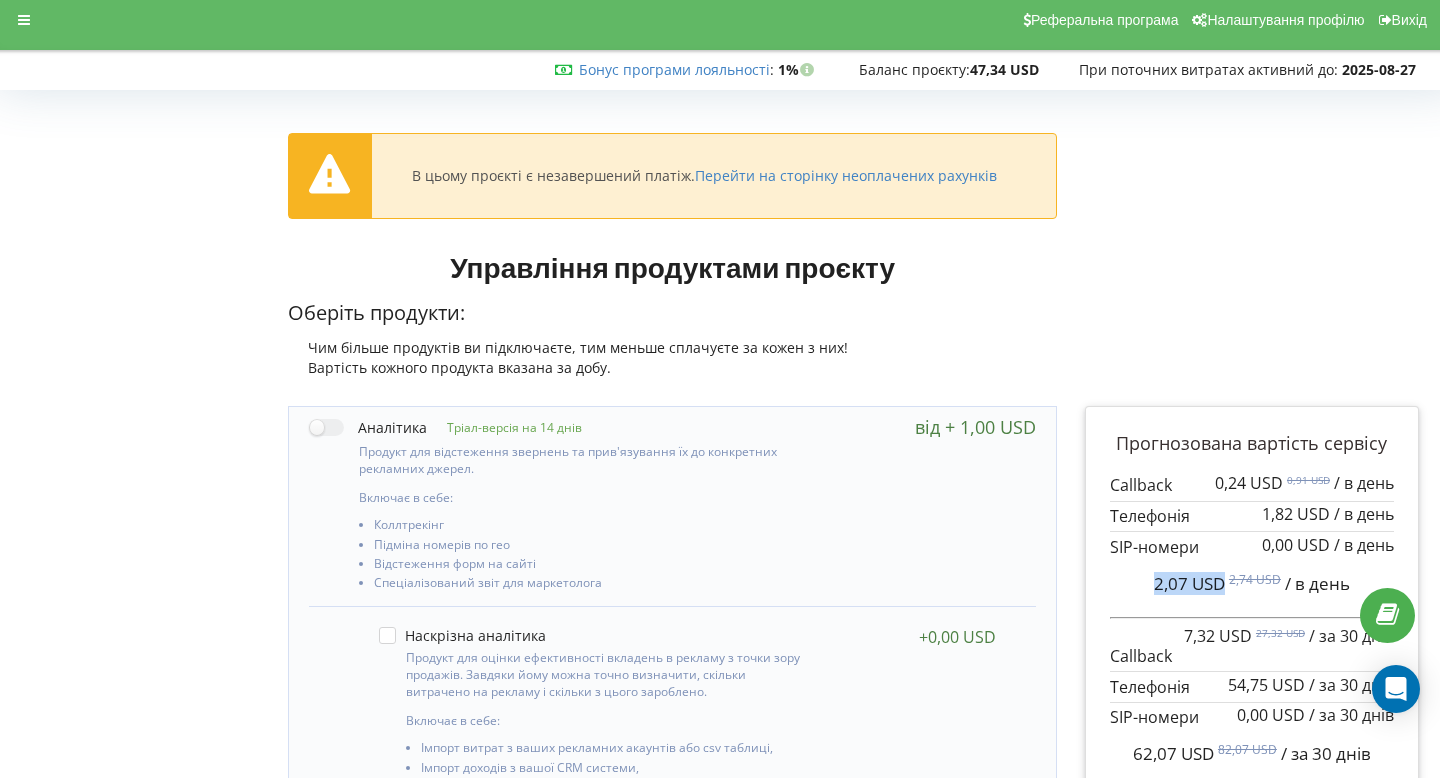 scroll, scrollTop: 0, scrollLeft: 0, axis: both 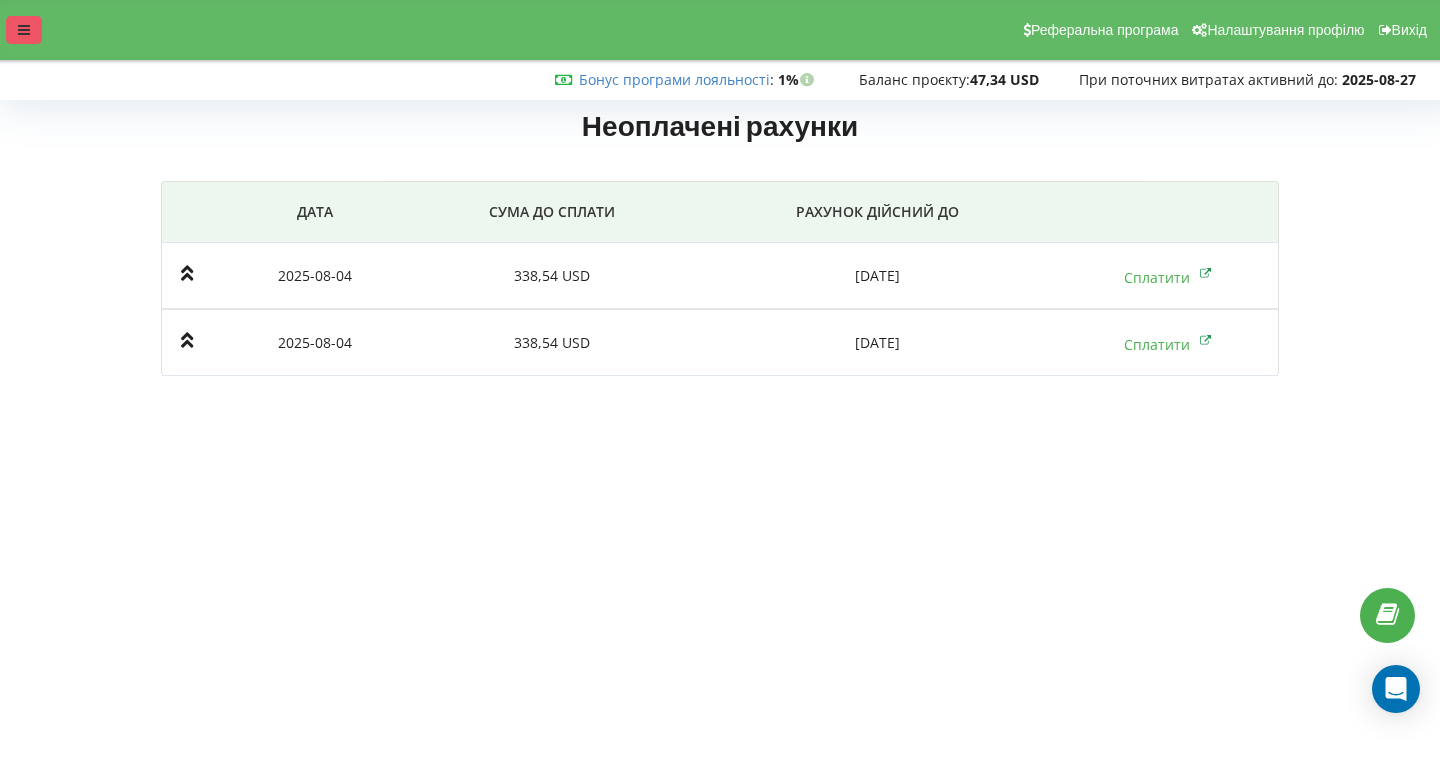 click at bounding box center (24, 30) 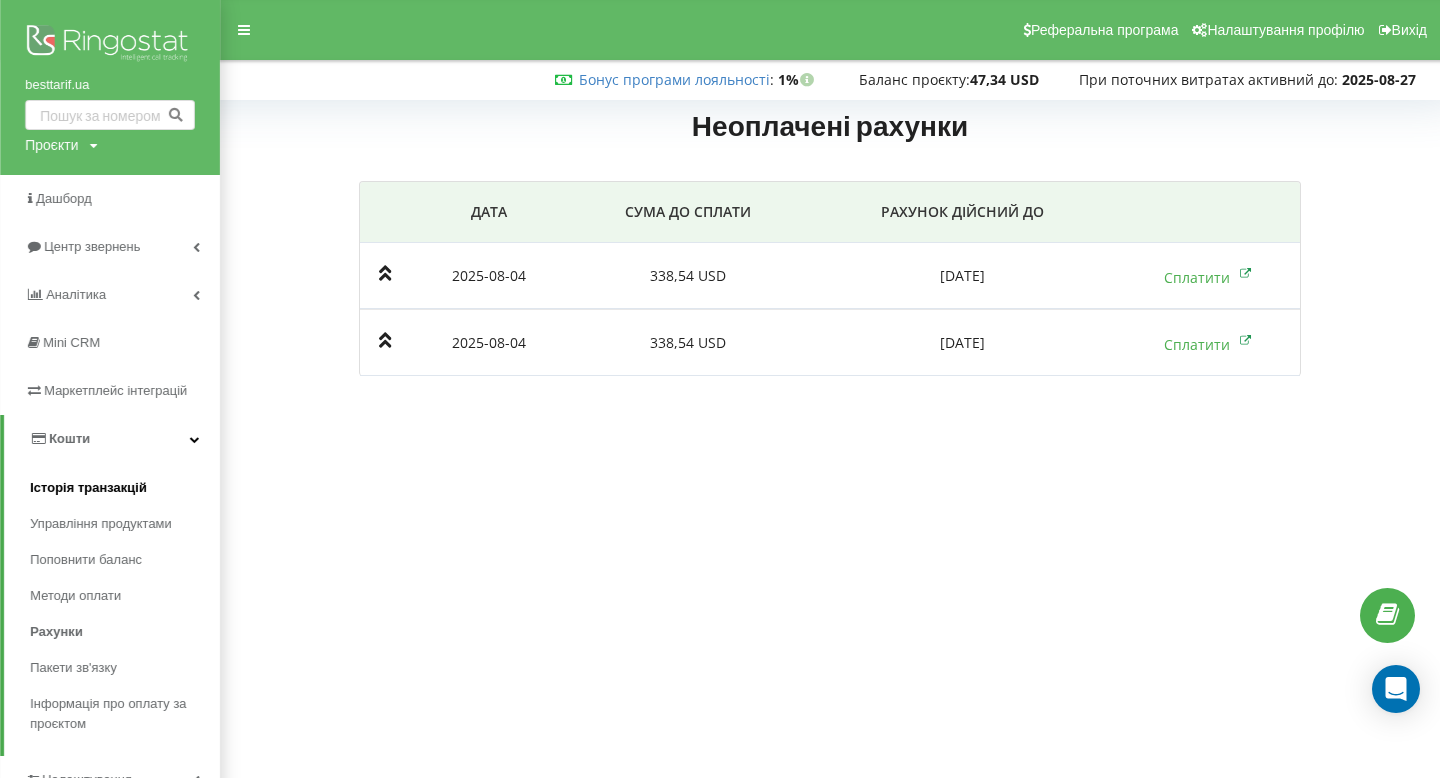 click on "Історія транзакцій" at bounding box center (88, 488) 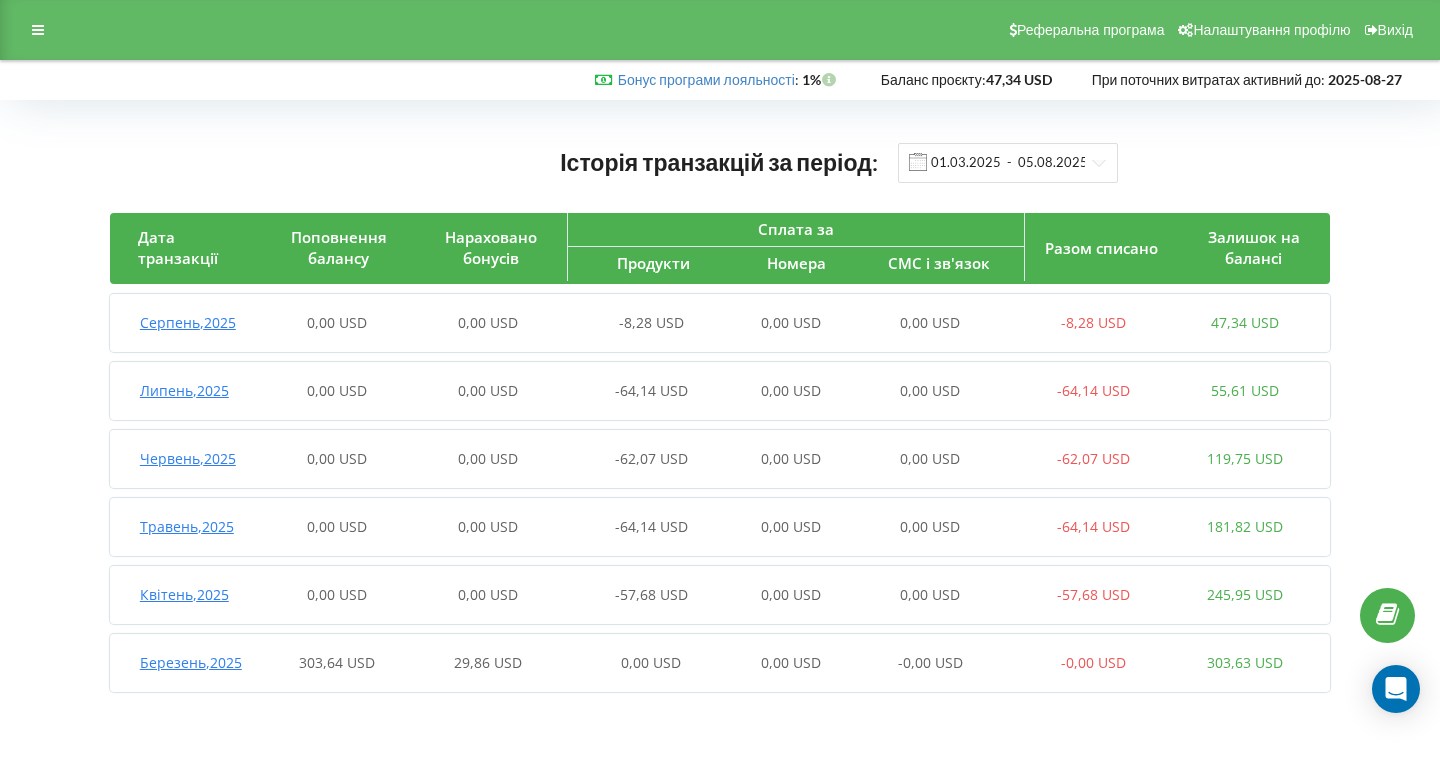 scroll, scrollTop: 0, scrollLeft: 0, axis: both 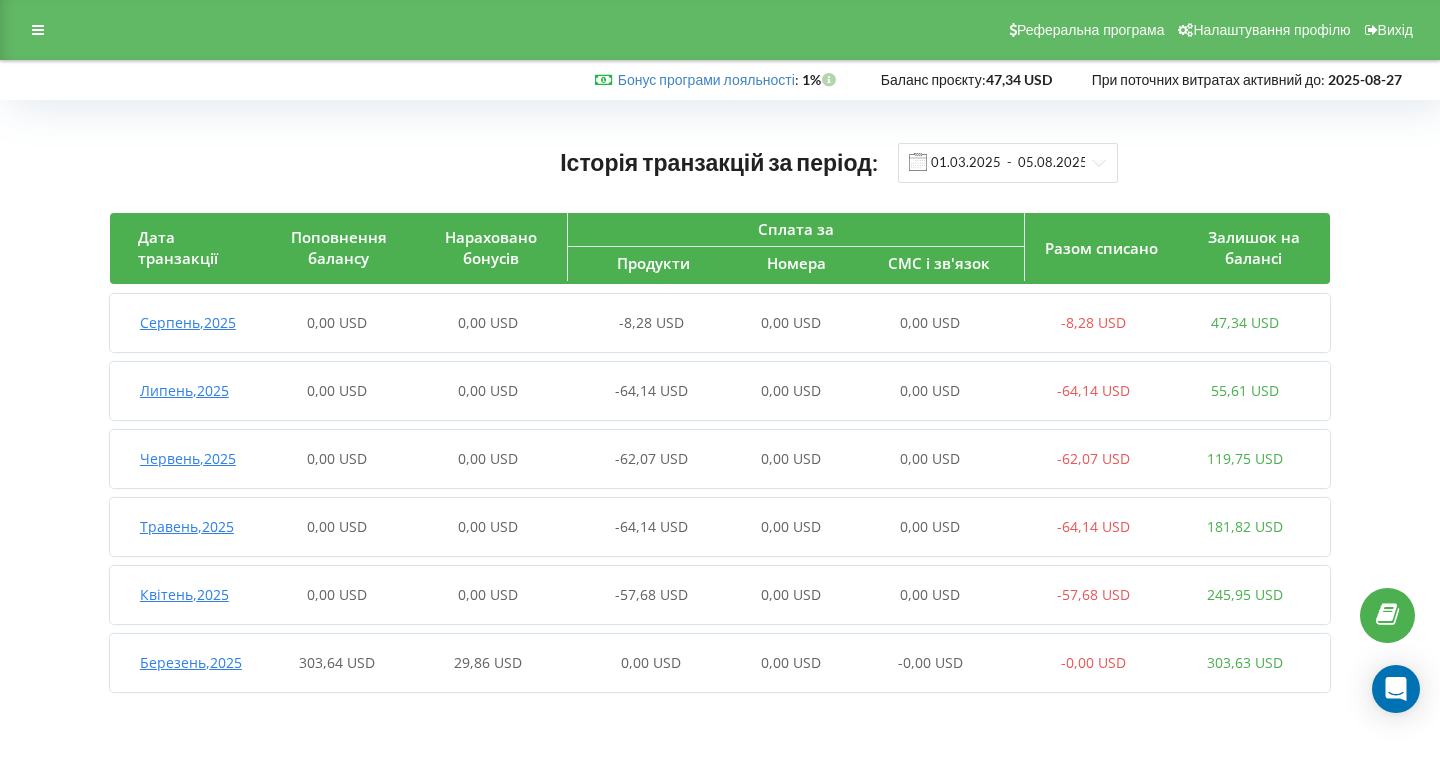 click on "0,00 USD" at bounding box center [941, 595] 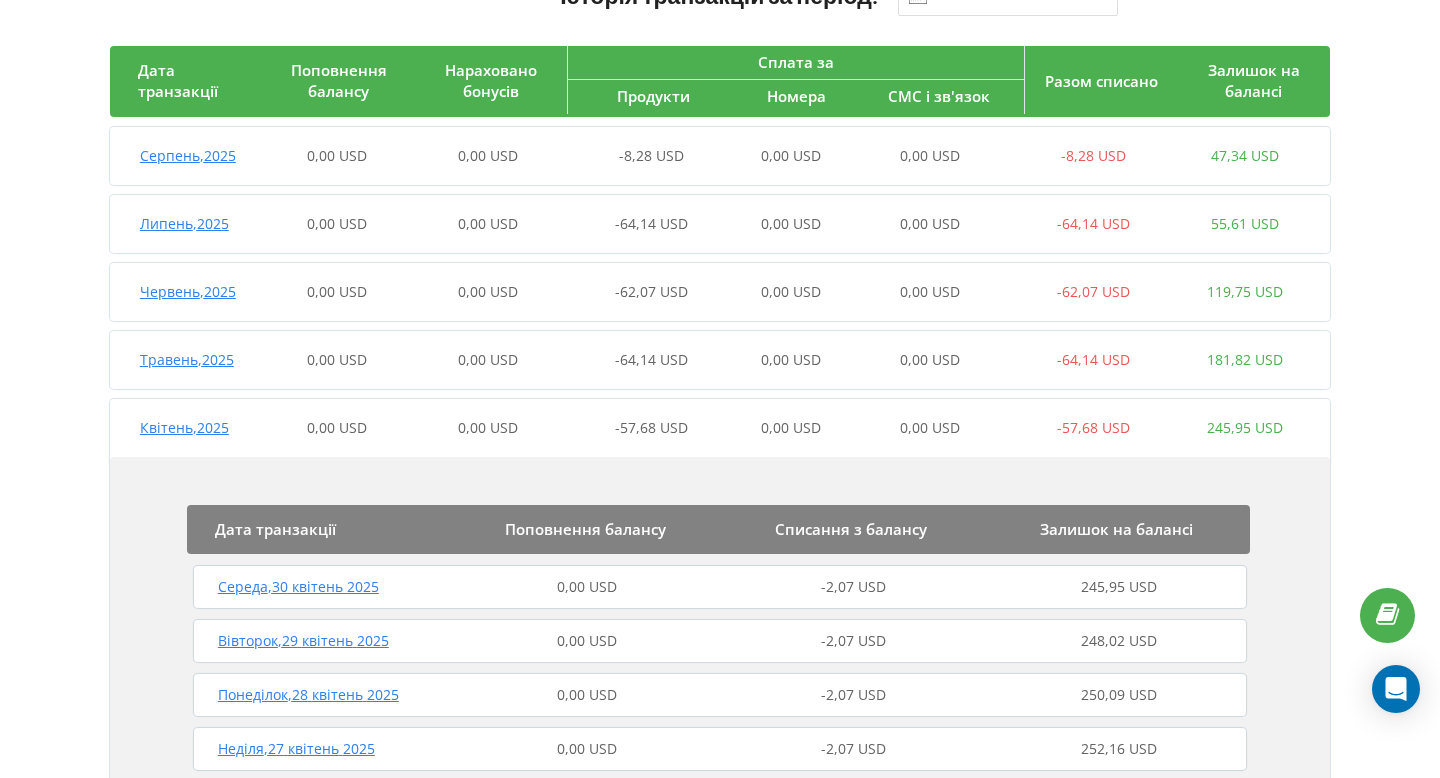 scroll, scrollTop: 161, scrollLeft: 0, axis: vertical 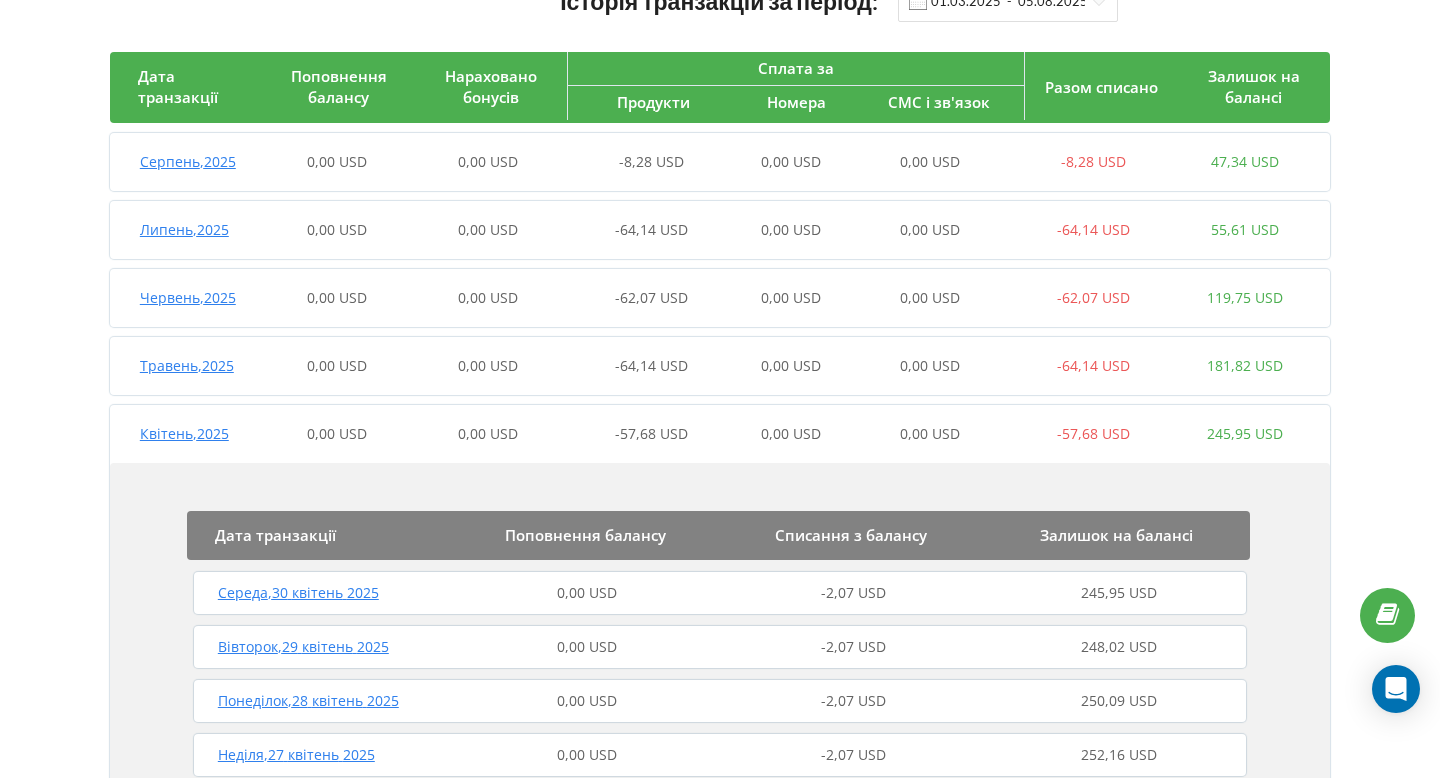 click on "Дата транзакції Поповнення балансу Списання з балансу Залишок на балансі [DAY_OF_WEEK] ,  30   [MONTH]   2025 0,00 USD -2,07 USD 245,95 USD [DAY_OF_WEEK] ,  29   [MONTH]   2025 0,00 USD -2,07 USD 248,02 USD [DAY_OF_WEEK] ,  28   [MONTH]   2025 0,00 USD -2,07 USD 250,09 USD [DAY_OF_WEEK] ,  27   [MONTH]   2025 0,00 USD -2,07 USD 252,16 USD [DAY_OF_WEEK] ,  26   [MONTH]   2025 0,00 USD -2,07 USD 254,23 USD [DAY_OF_WEEK] ,  25   [MONTH]   2025 0,00 USD -2,07 USD 256,30 USD [DAY_OF_WEEK] ,  24   [MONTH]   2025 0,00 USD -2,07 USD 258,36 USD [DAY_OF_WEEK] ,  23   [MONTH]   2025 0,00 USD -2,07 USD 260,43 USD [DAY_OF_WEEK] ,  22   [MONTH]   2025 0,00 USD -2,07 USD 262,50 USD [DAY_OF_WEEK] ,  21   [MONTH]   2025 0,00 USD -2,07 USD 264,57 USD [DAY_OF_WEEK] ,  20   [MONTH]   2025 0,00 USD -2,07 USD 266,64 USD [DAY_OF_WEEK] ,  19   [MONTH]   2025 ,  18" at bounding box center (720, 1314) 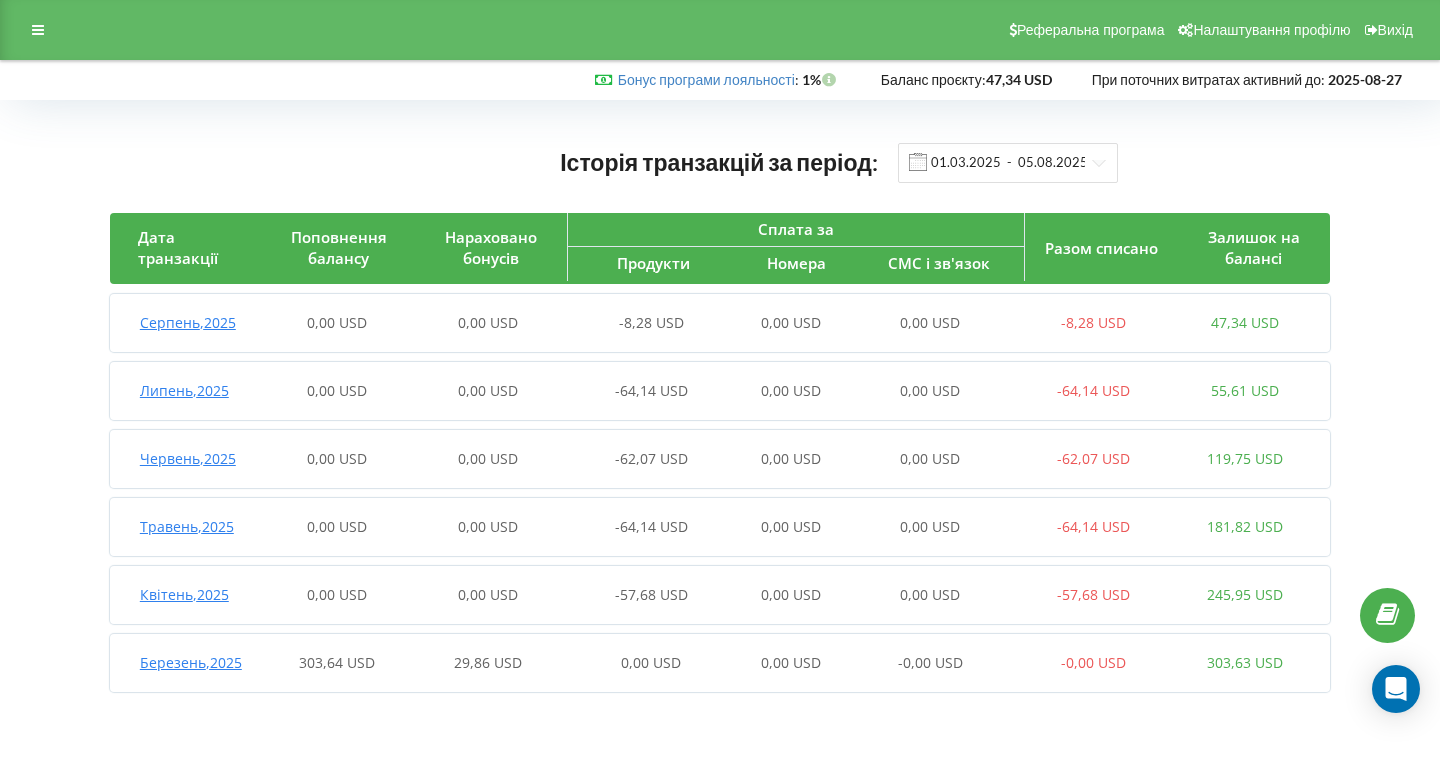 scroll, scrollTop: 0, scrollLeft: 0, axis: both 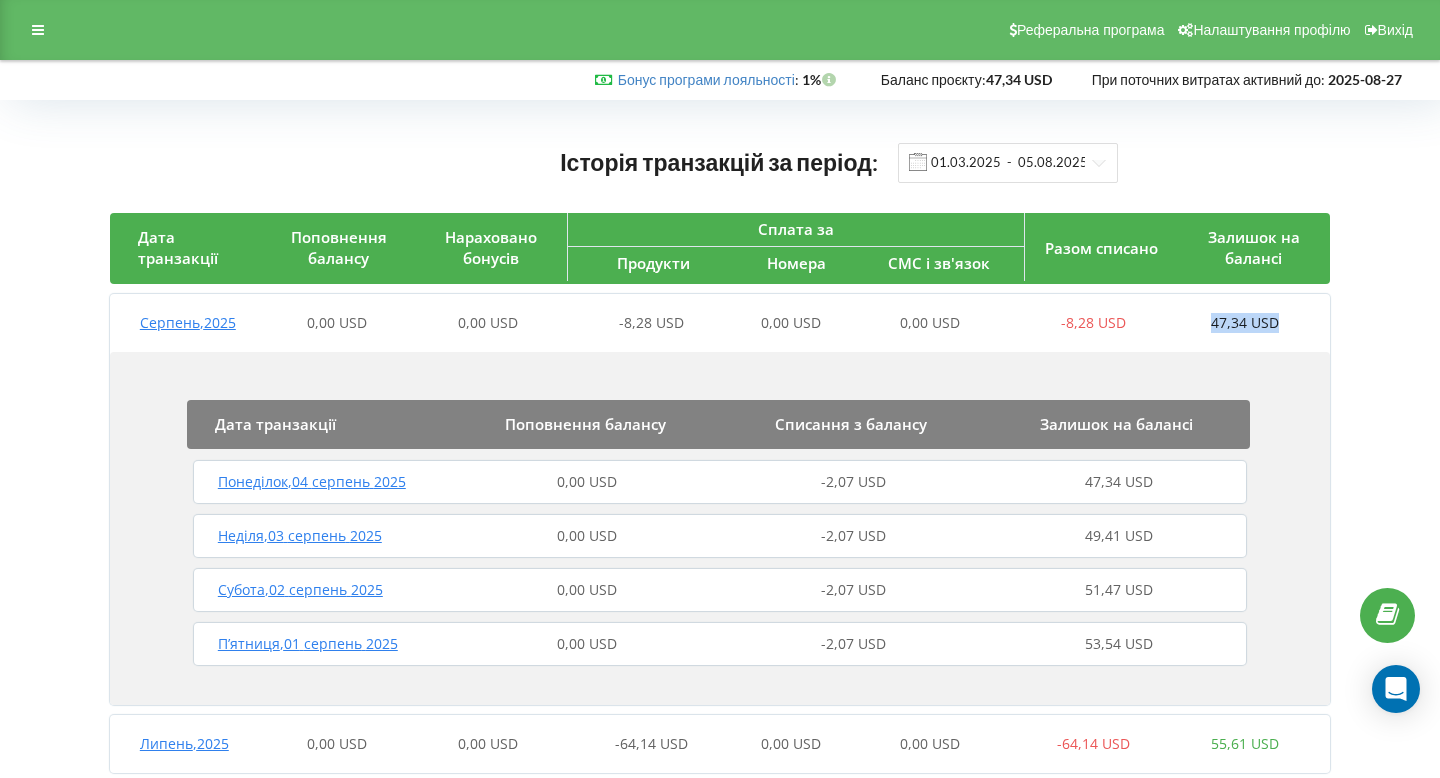 drag, startPoint x: 1209, startPoint y: 320, endPoint x: 1282, endPoint y: 328, distance: 73.43705 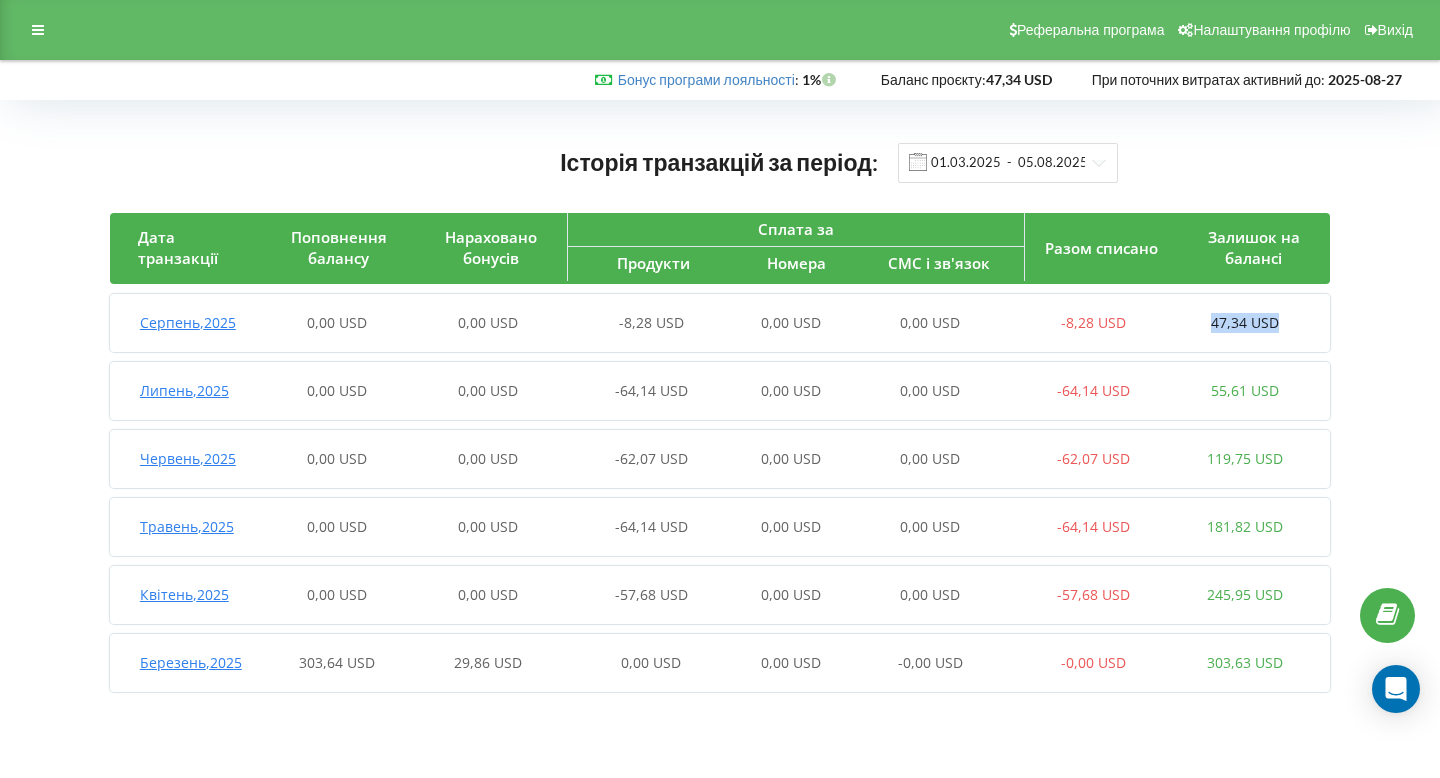 copy on "47,34 USD" 